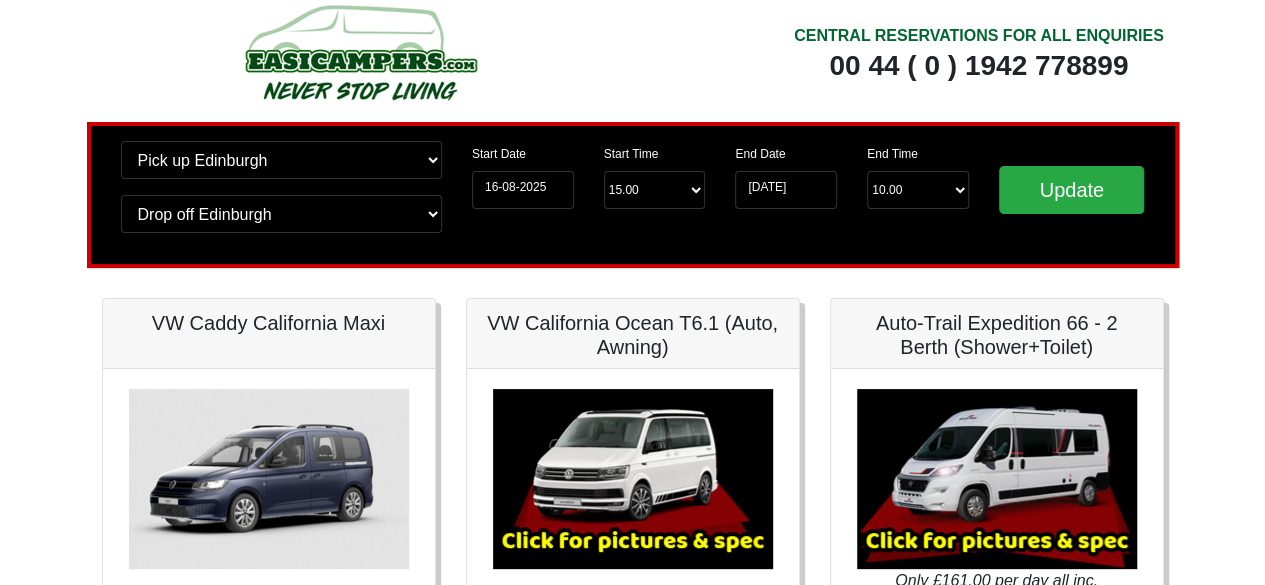 scroll, scrollTop: 34, scrollLeft: 0, axis: vertical 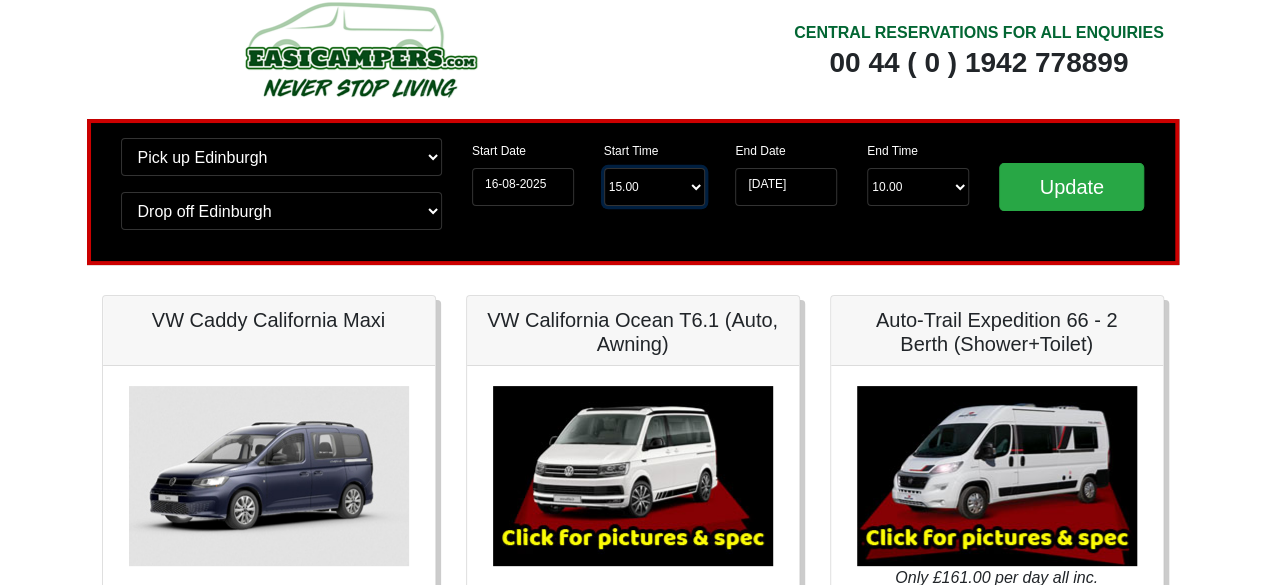 click on "Start Time
15.00
--------
11.00 am (Saturday & Sunday Only)
12.00 pm (Saturday)
13.00 pm
14.00 pm
15.00 pm
16.00 pm
17.00 pm" at bounding box center (655, 187) 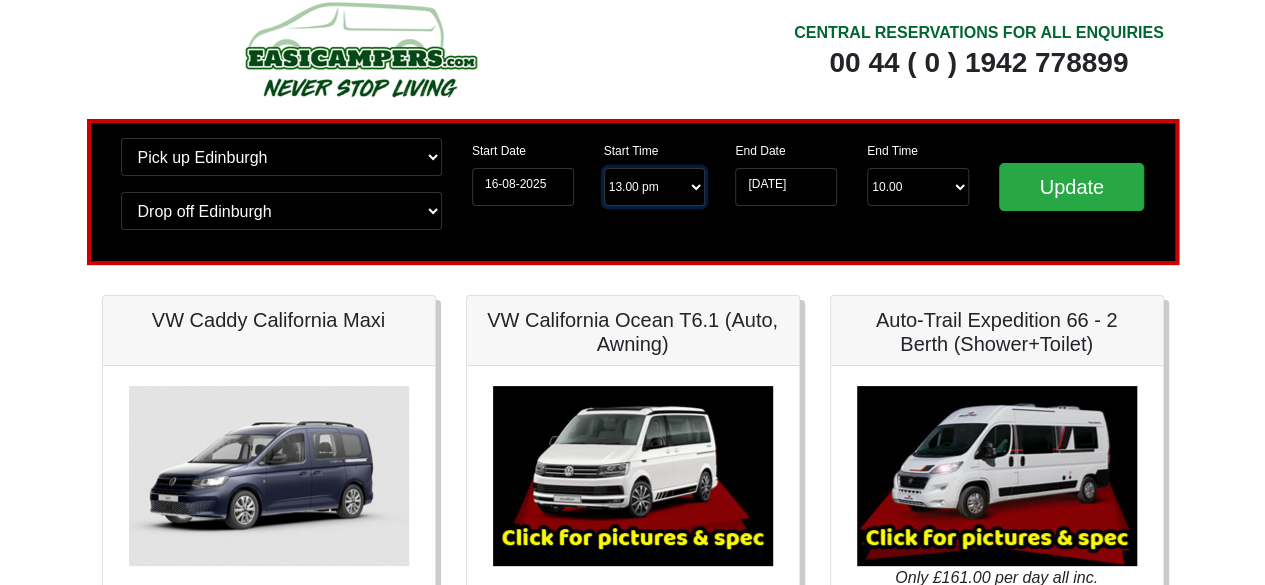 click on "Start Time
15.00
--------
11.00 am (Saturday & Sunday Only)
12.00 pm (Saturday)
13.00 pm
14.00 pm
15.00 pm
16.00 pm
17.00 pm" at bounding box center [655, 187] 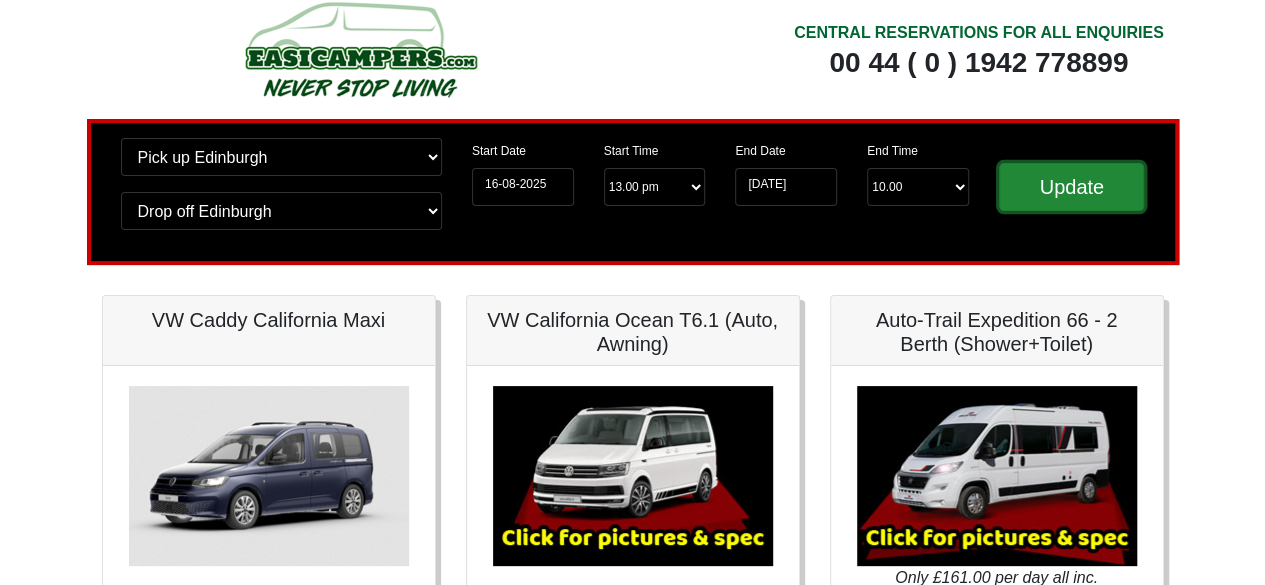 click on "Update" at bounding box center [1072, 187] 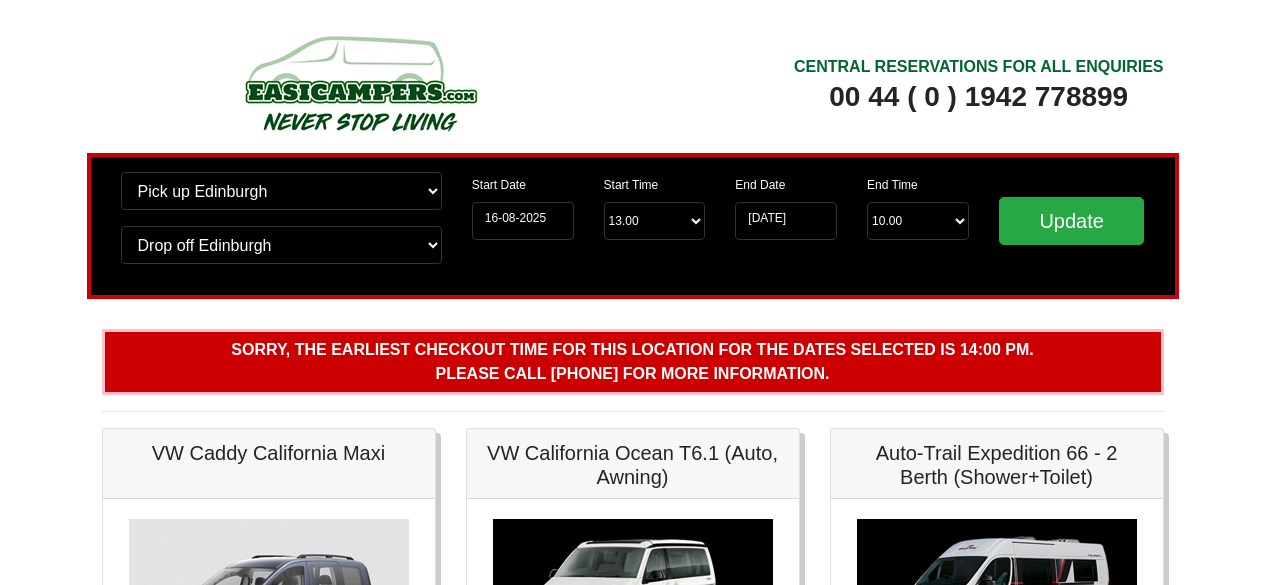 scroll, scrollTop: 0, scrollLeft: 0, axis: both 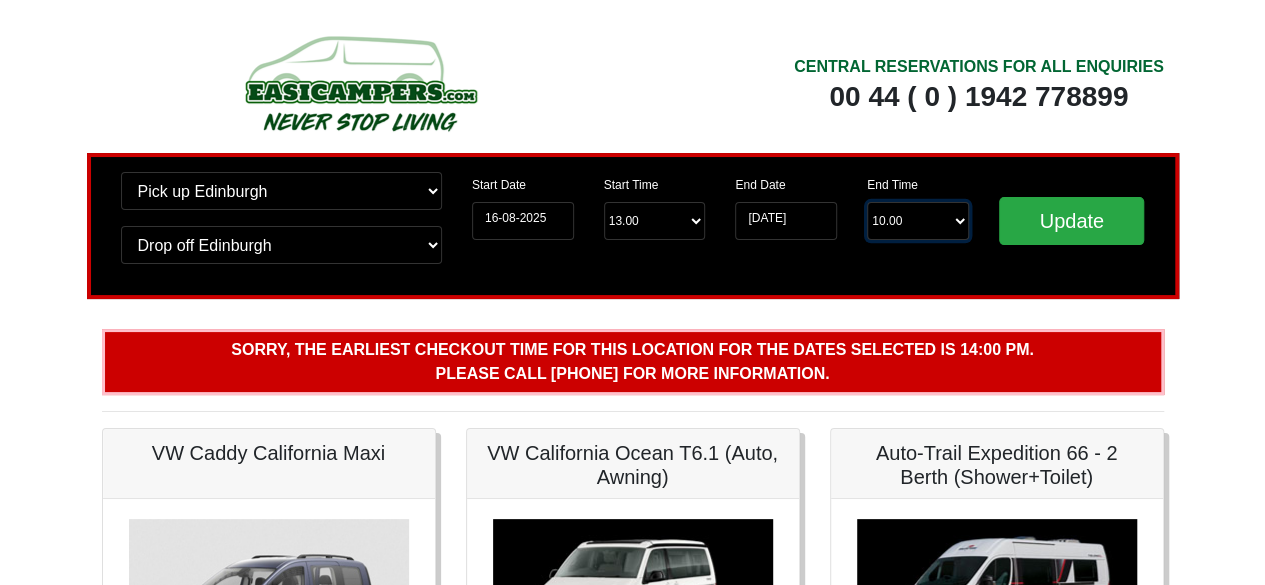 click on "End Time
10.00
--------
08.00 am
09.00 am
10.00 am
11.00 am (Sunday Only)" at bounding box center [918, 221] 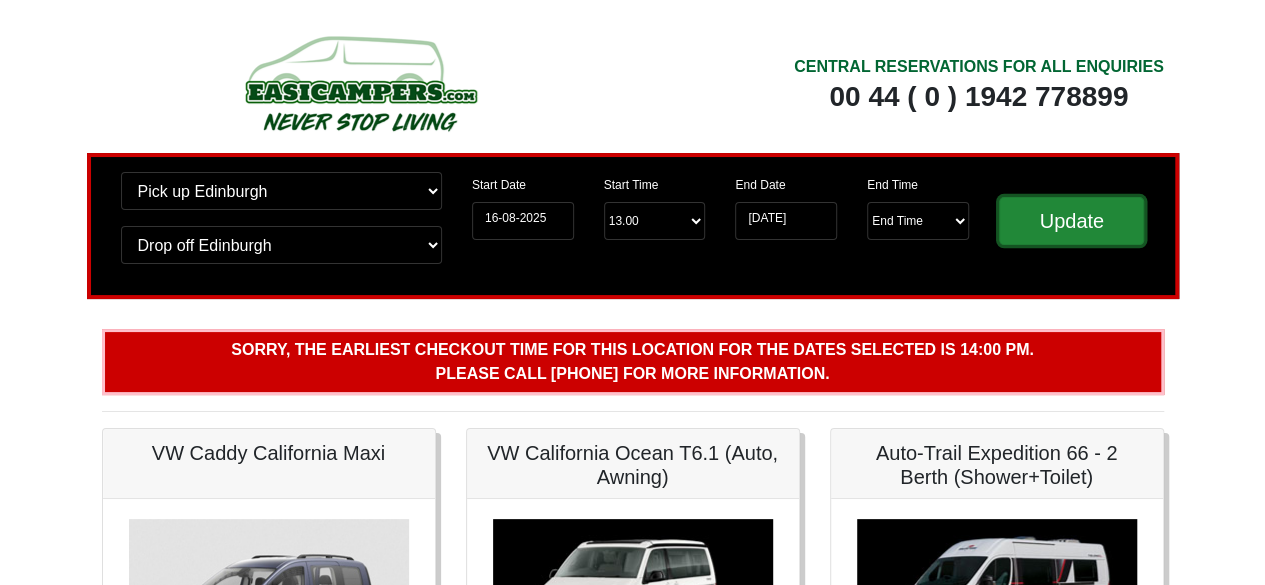 click on "Update" at bounding box center (1072, 221) 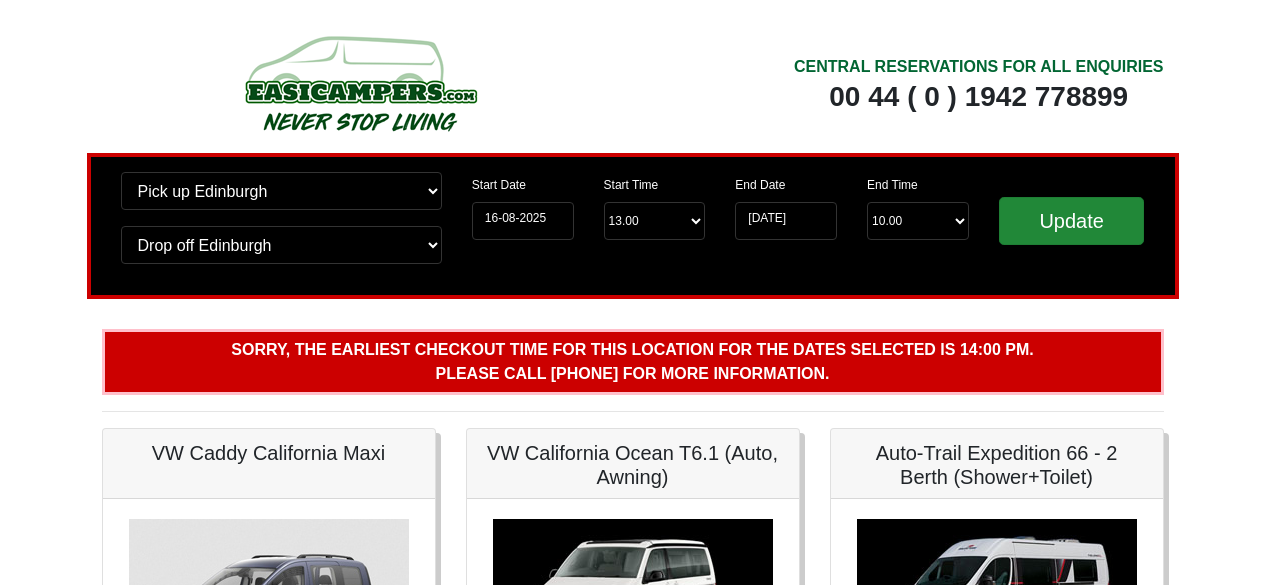 scroll, scrollTop: 0, scrollLeft: 0, axis: both 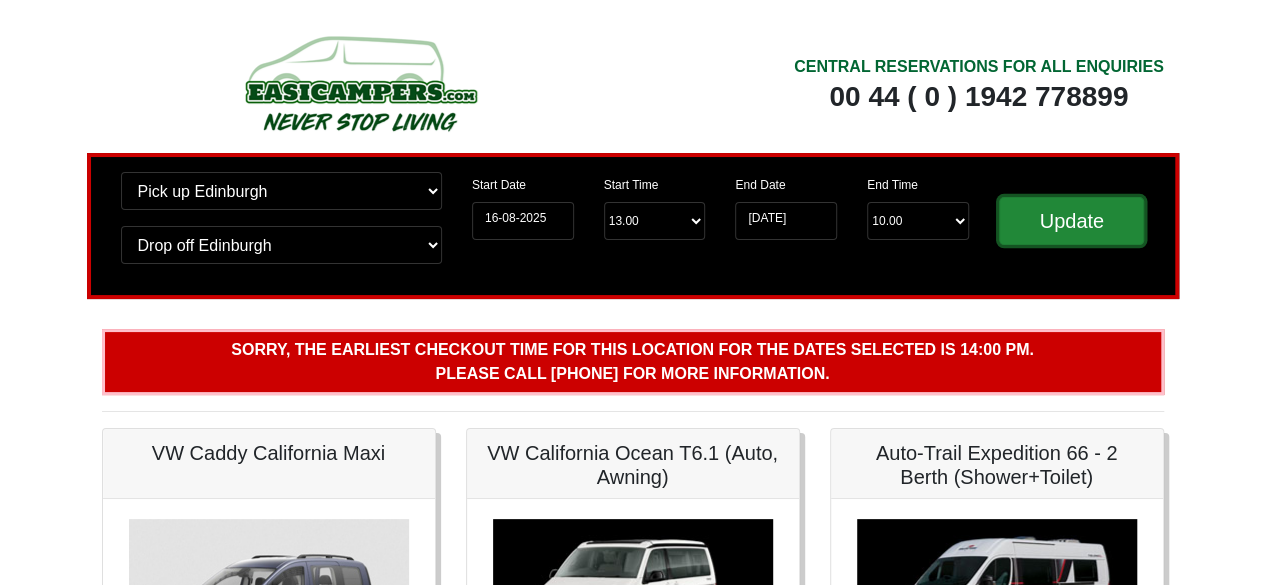 click on "Update" at bounding box center (1072, 221) 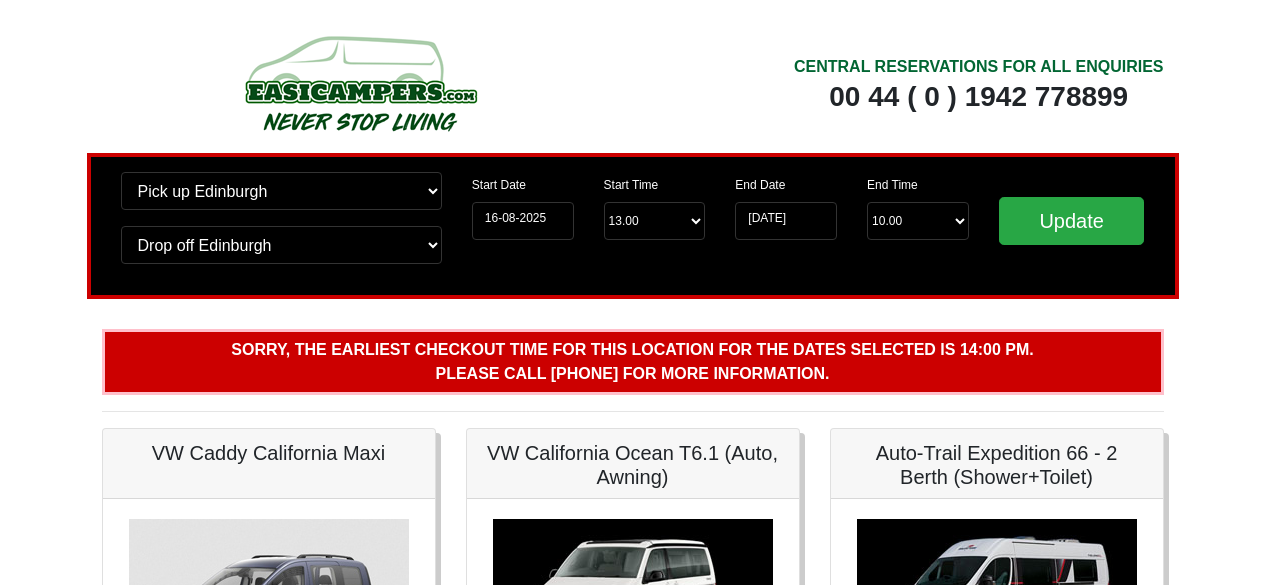 scroll, scrollTop: 0, scrollLeft: 0, axis: both 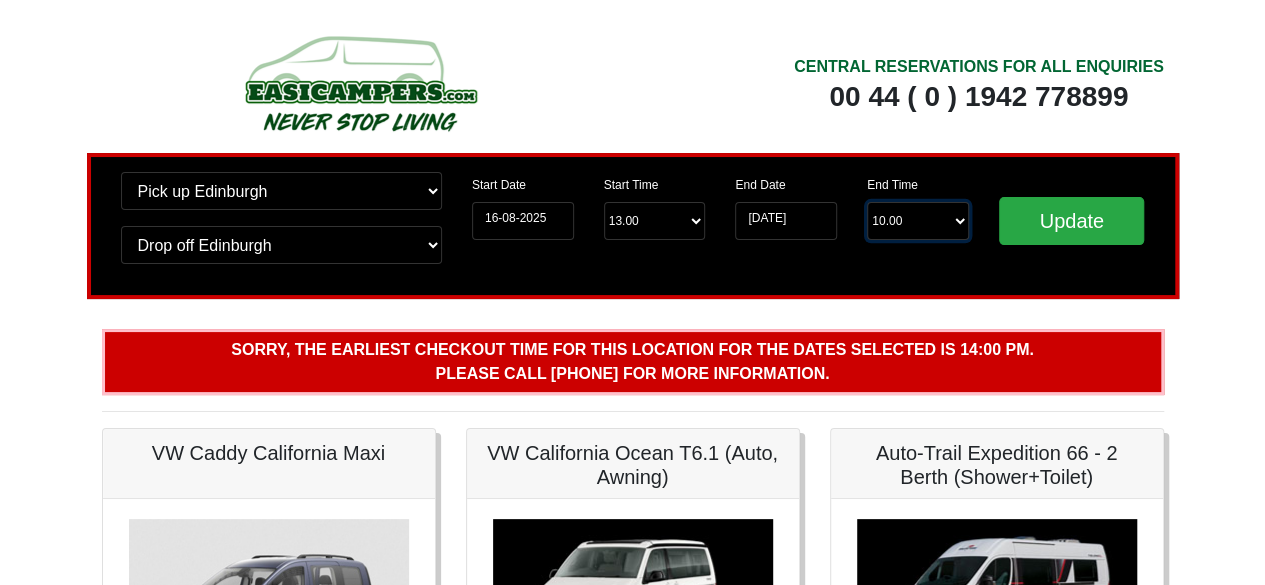 click on "End Time
10.00
--------
08.00 am
09.00 am
10.00 am
11.00 am (Sunday Only)" at bounding box center (918, 221) 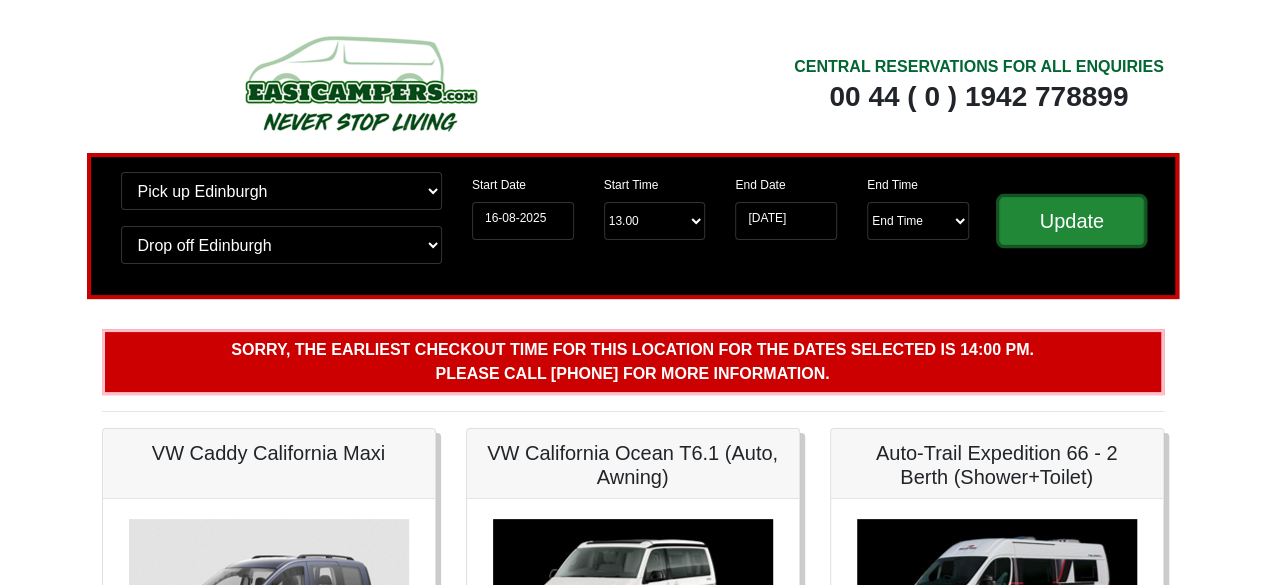 click on "Update" at bounding box center (1072, 221) 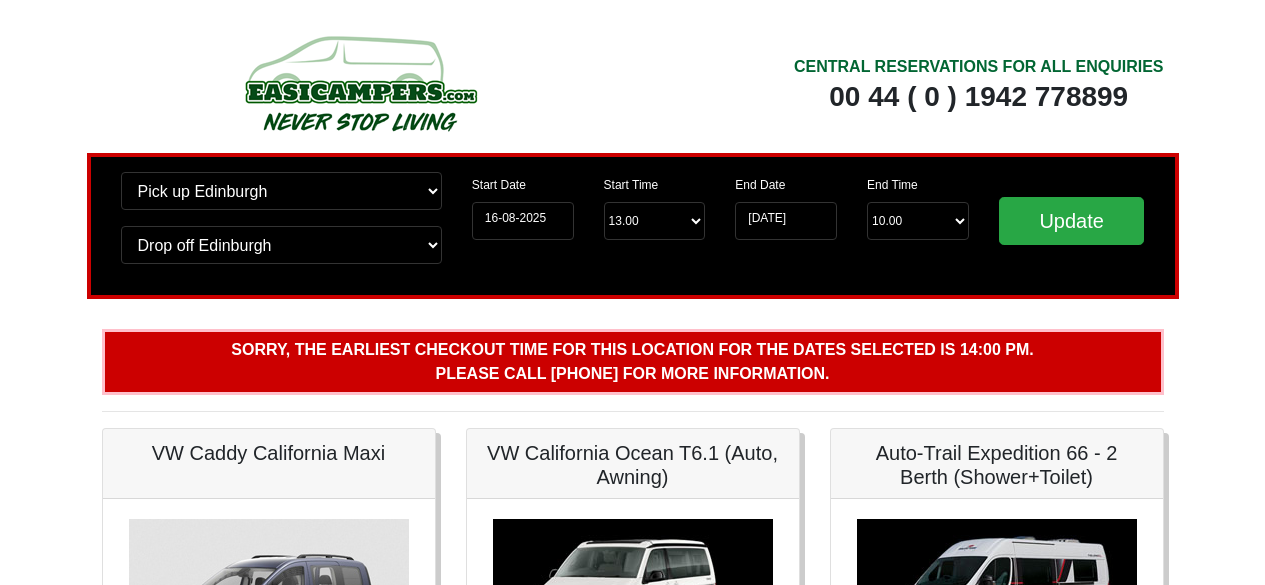 scroll, scrollTop: 0, scrollLeft: 0, axis: both 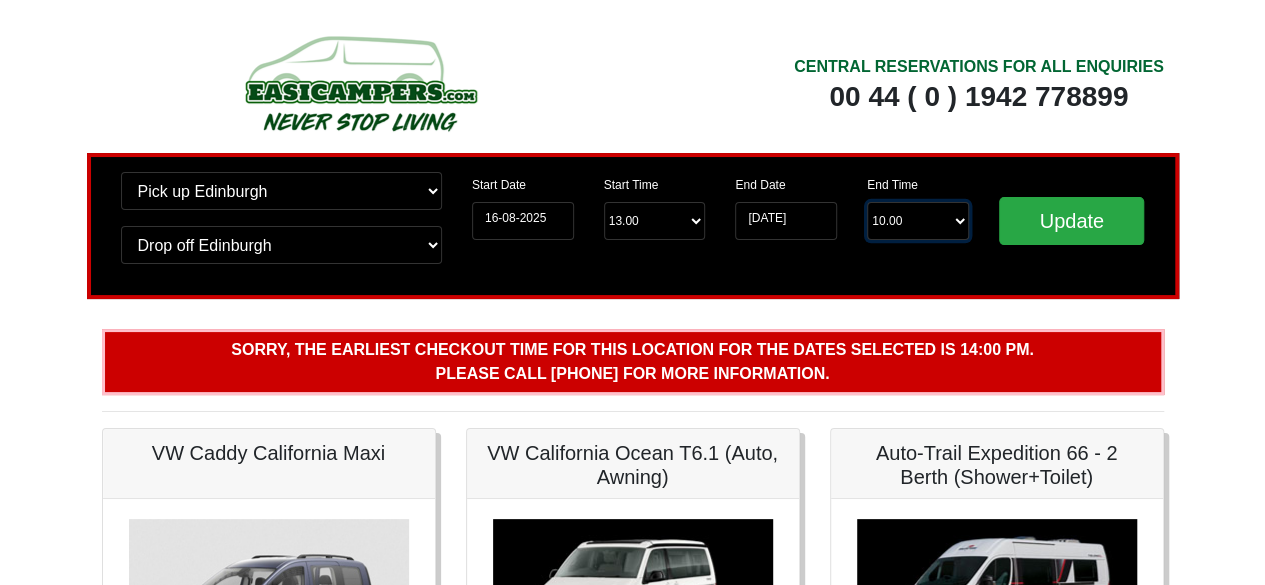 click on "End Time
10.00
--------
08.00 am
09.00 am
10.00 am
11.00 am (Sunday Only)" at bounding box center [918, 221] 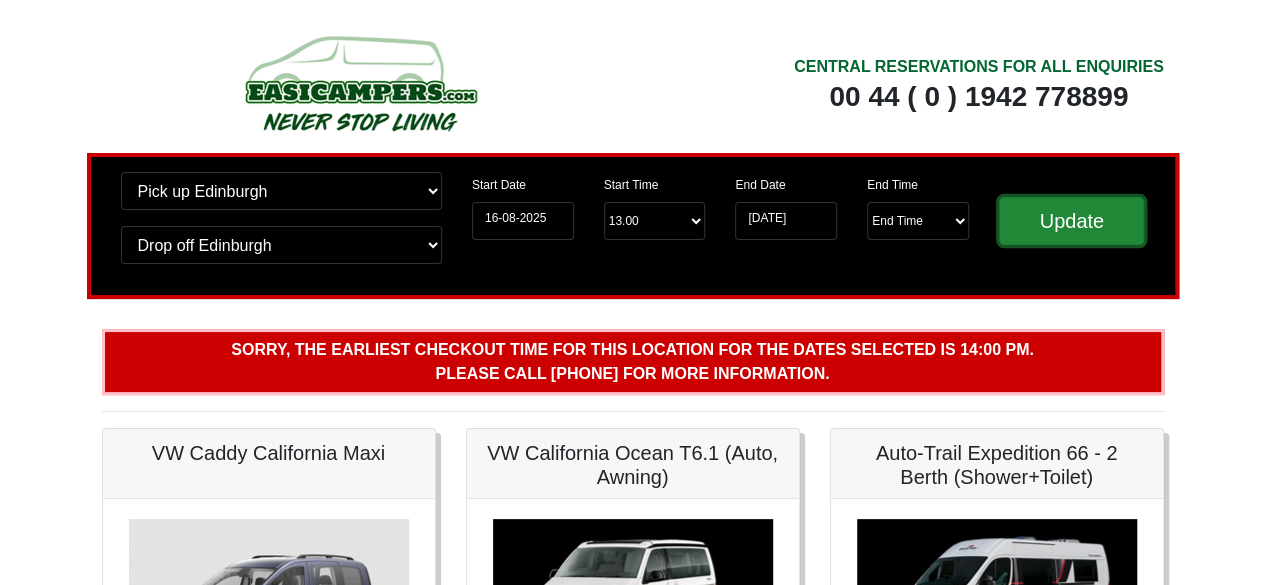 click on "Update" at bounding box center (1072, 221) 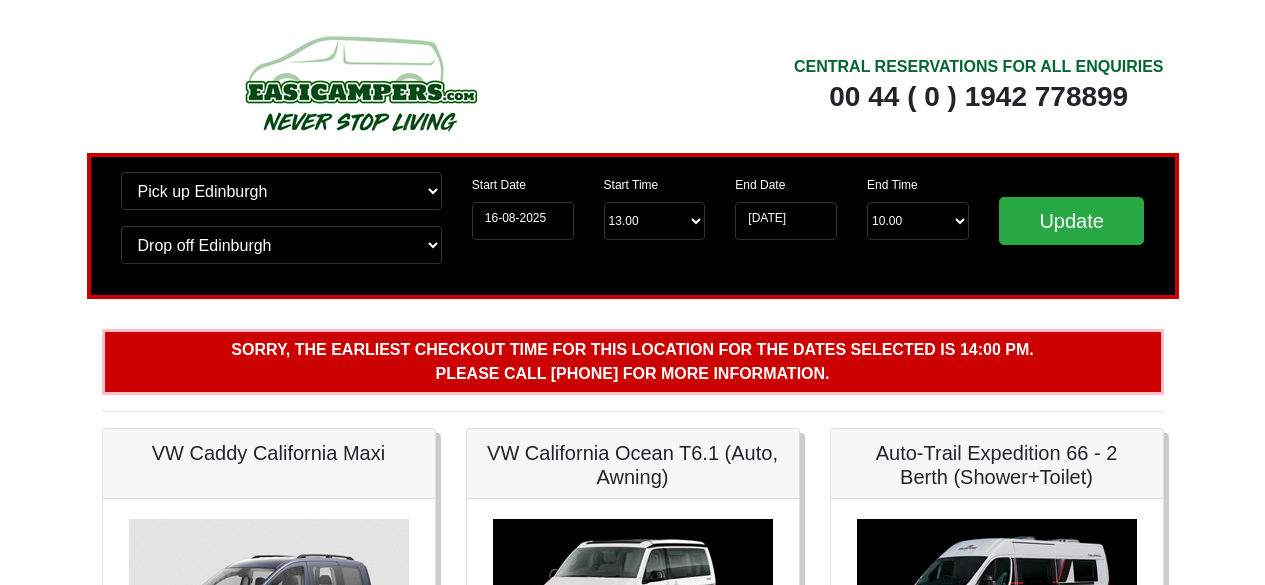 scroll, scrollTop: 0, scrollLeft: 0, axis: both 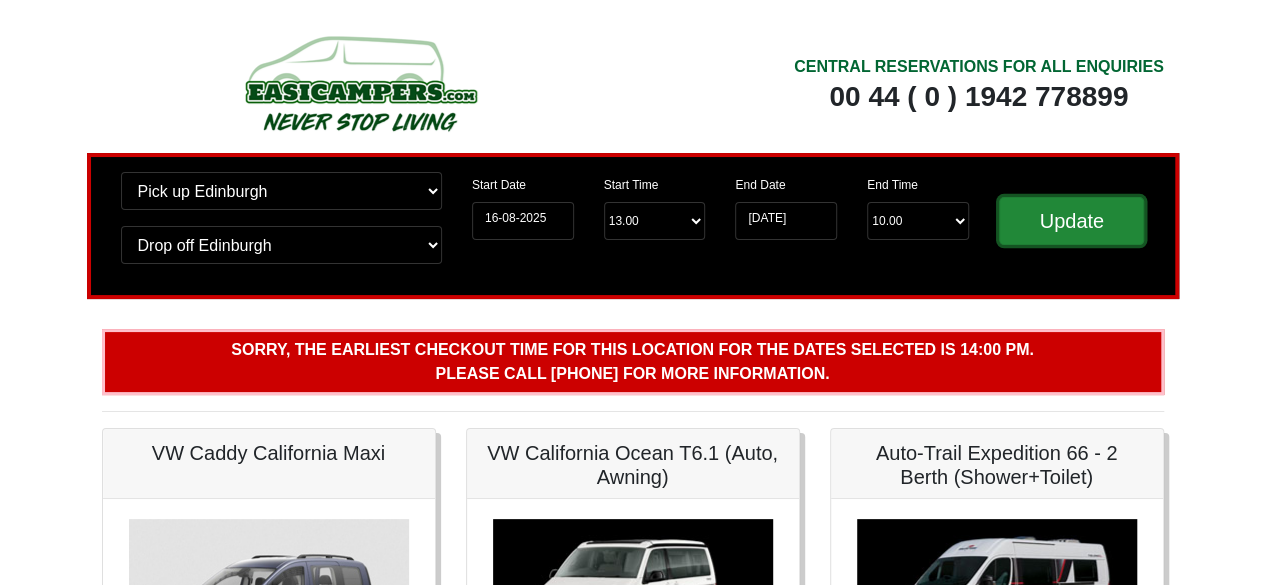 click on "Update" at bounding box center (1072, 221) 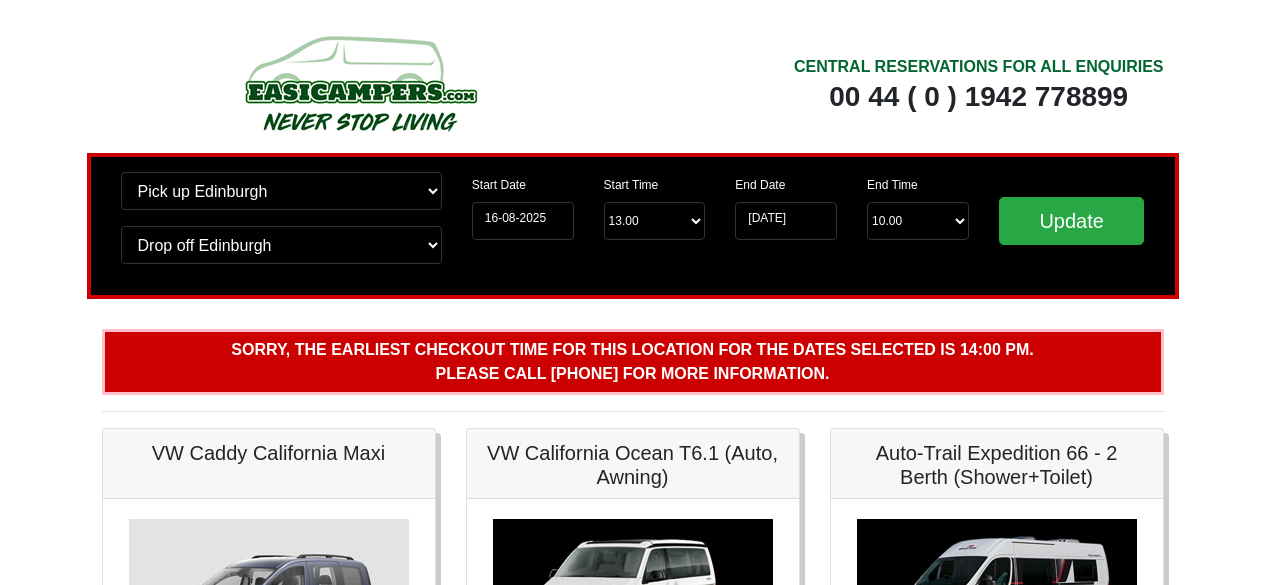 scroll, scrollTop: 0, scrollLeft: 0, axis: both 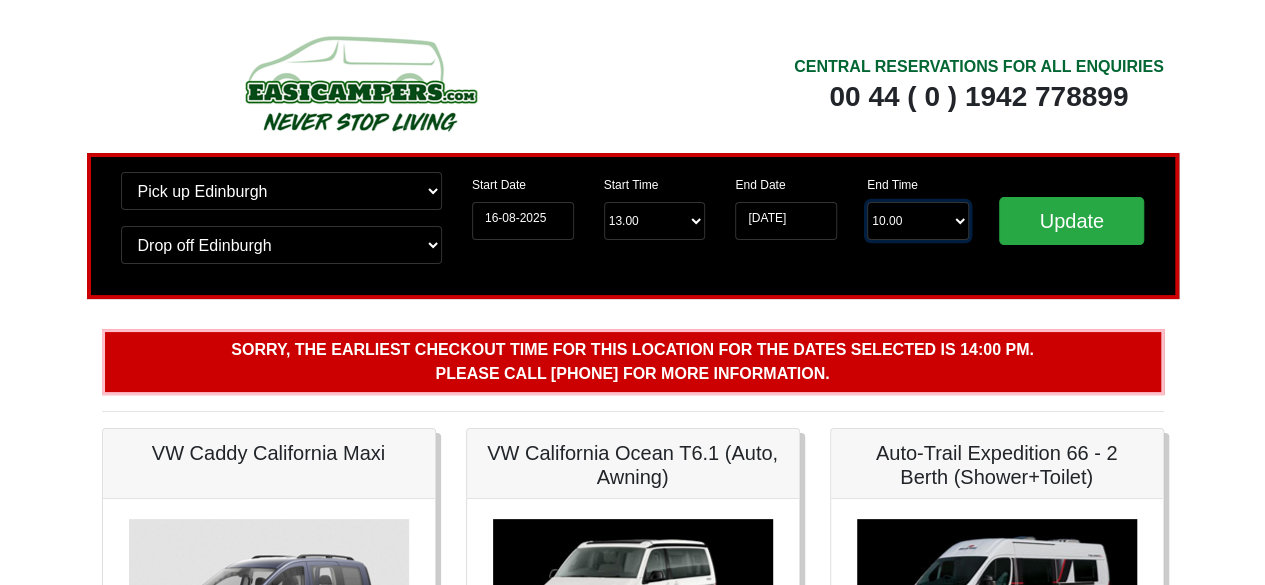 click on "End Time
10.00
--------
08.00 am
09.00 am
10.00 am
11.00 am (Sunday Only)" at bounding box center [918, 221] 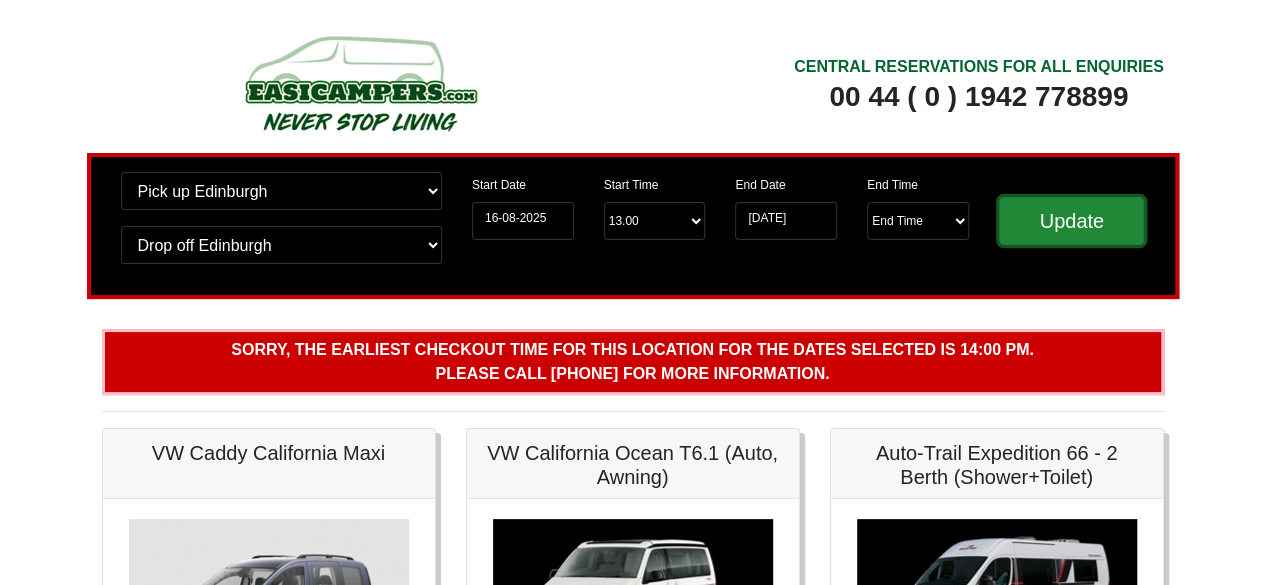 click on "Update" at bounding box center [1072, 221] 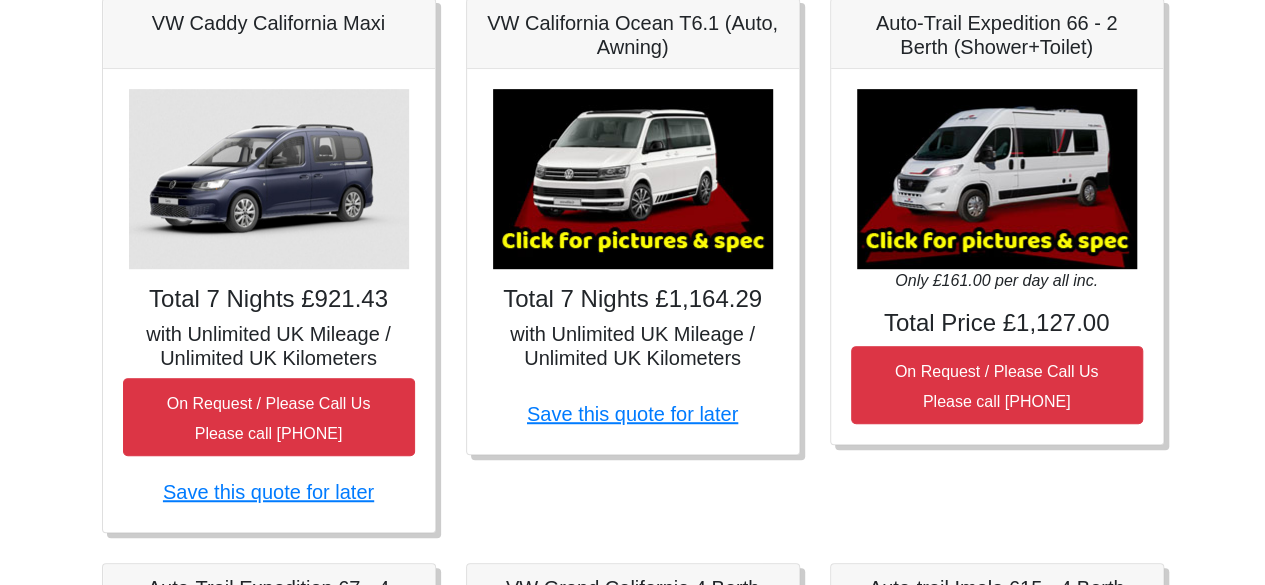 scroll, scrollTop: 434, scrollLeft: 0, axis: vertical 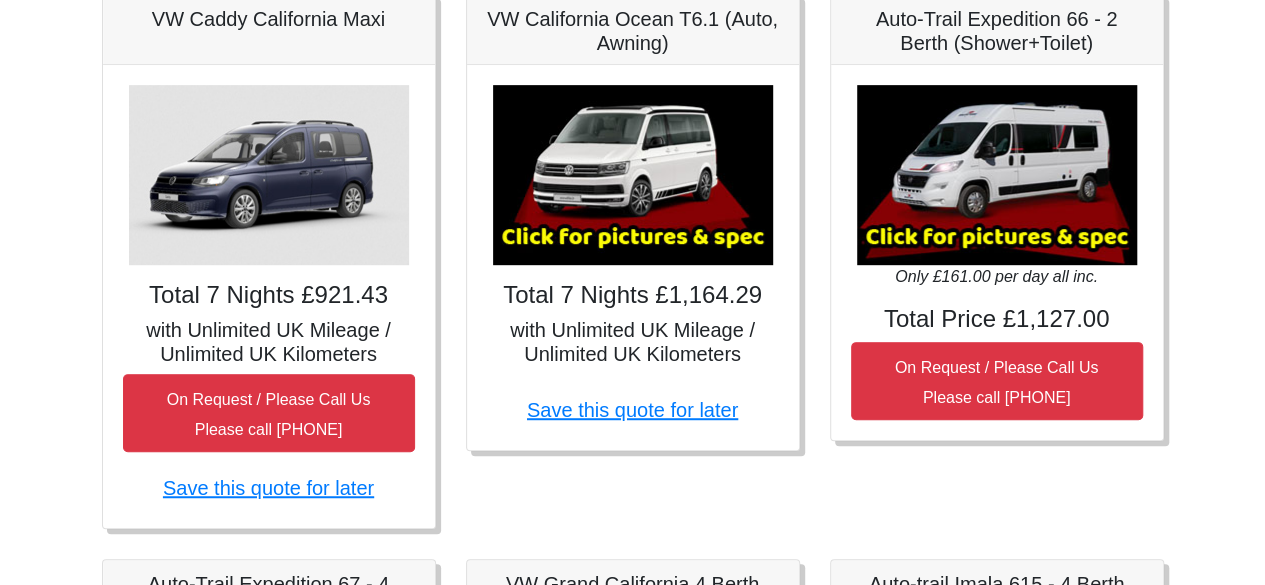 click at bounding box center (633, 175) 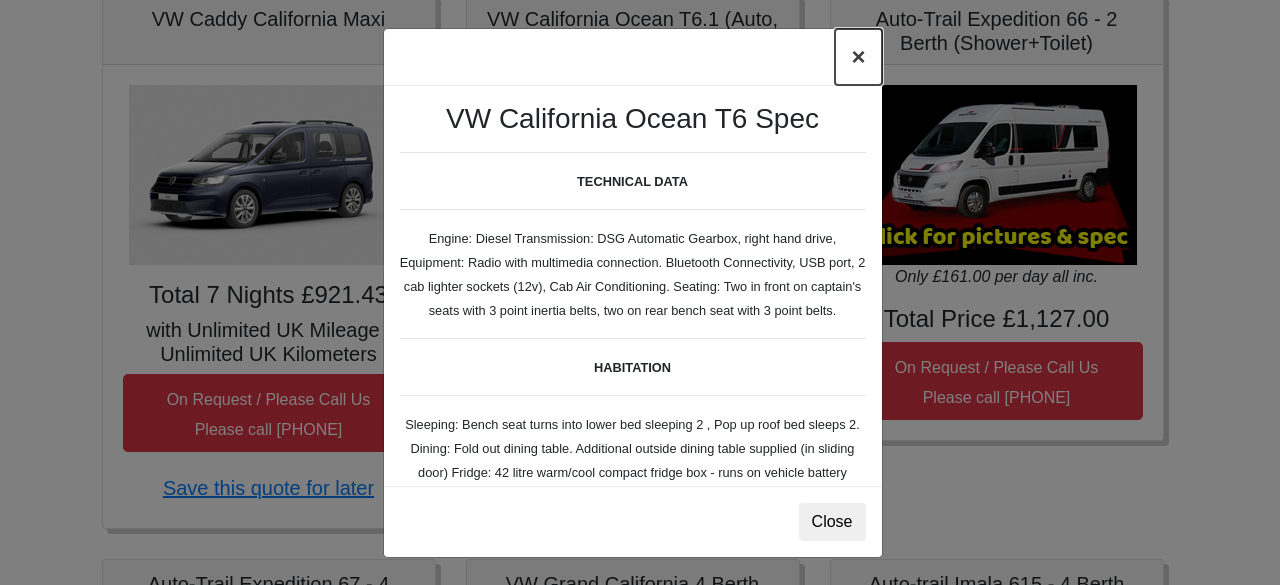 click on "×" at bounding box center [858, 57] 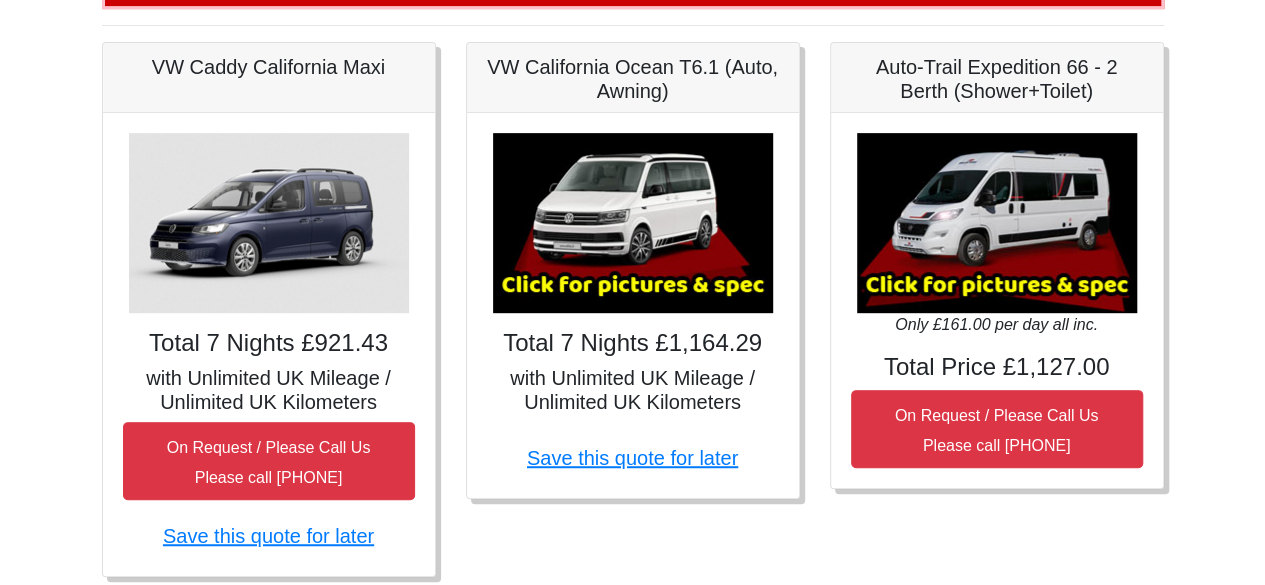 scroll, scrollTop: 396, scrollLeft: 0, axis: vertical 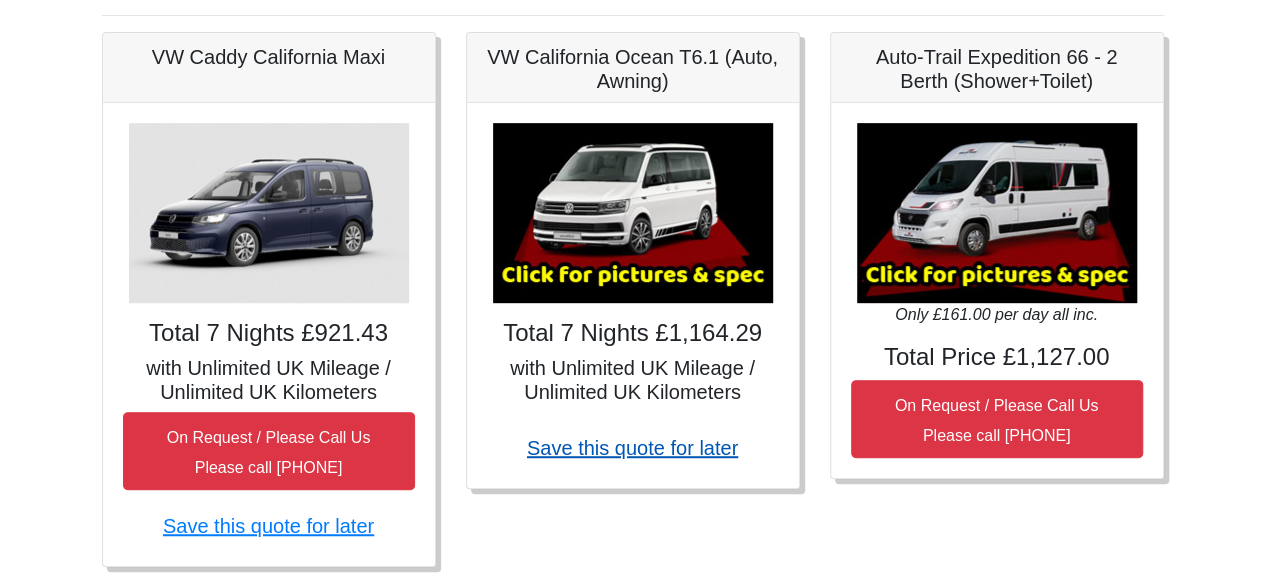 click on "Save this quote for later" at bounding box center (632, 448) 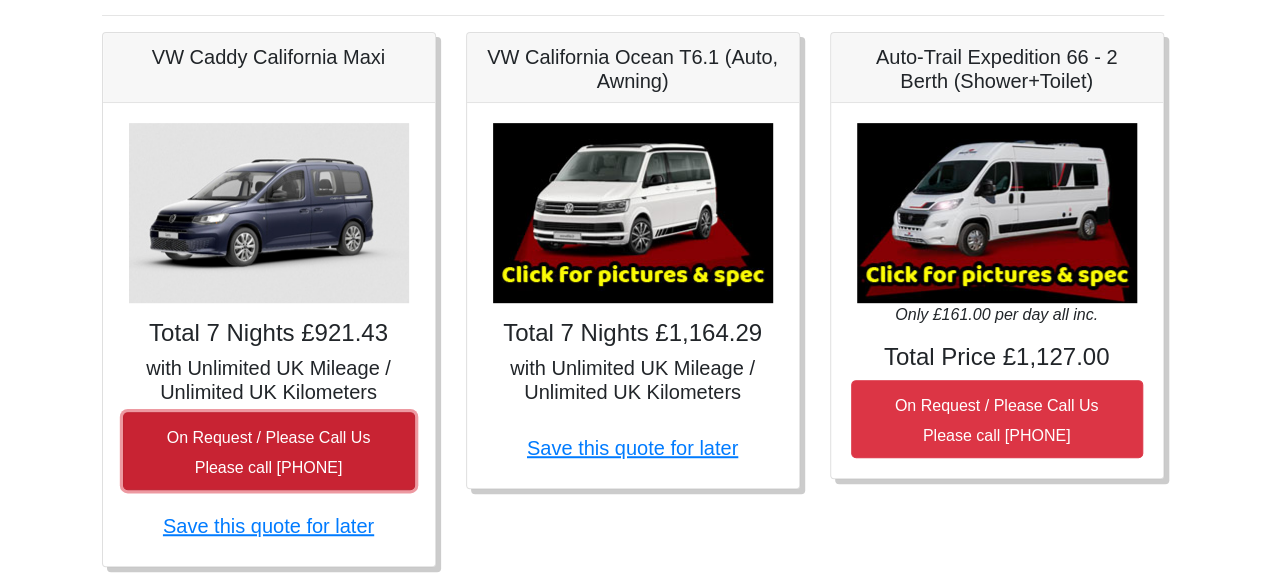 click on "On Request / Please Call Us Please call 0044 (0)131 322 6597" at bounding box center [269, 451] 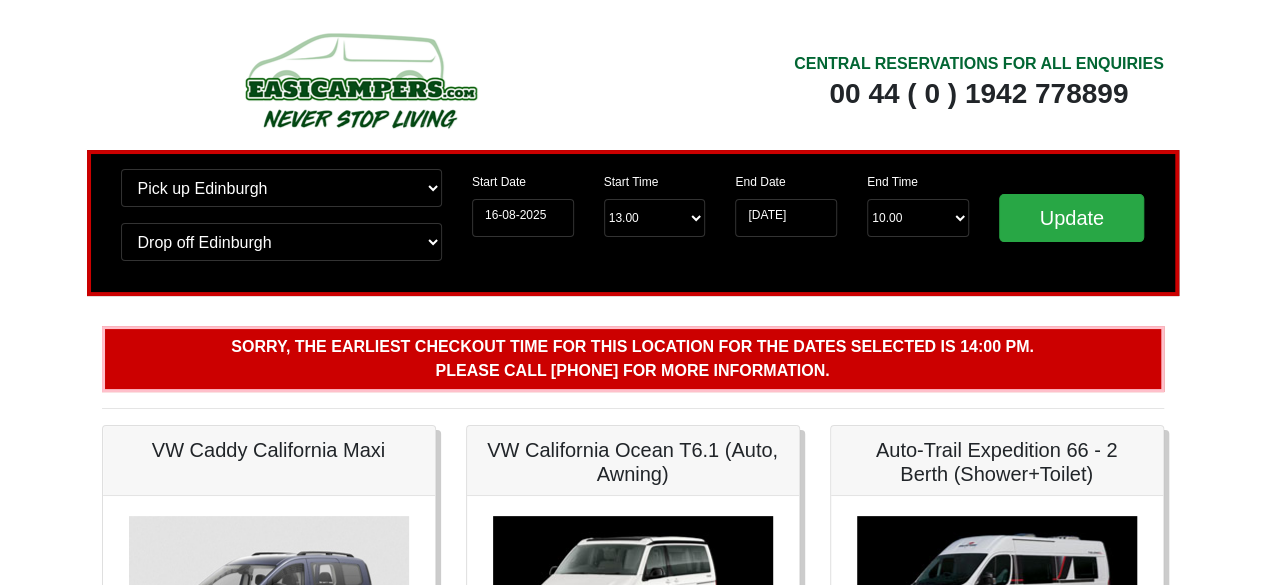 scroll, scrollTop: 0, scrollLeft: 0, axis: both 